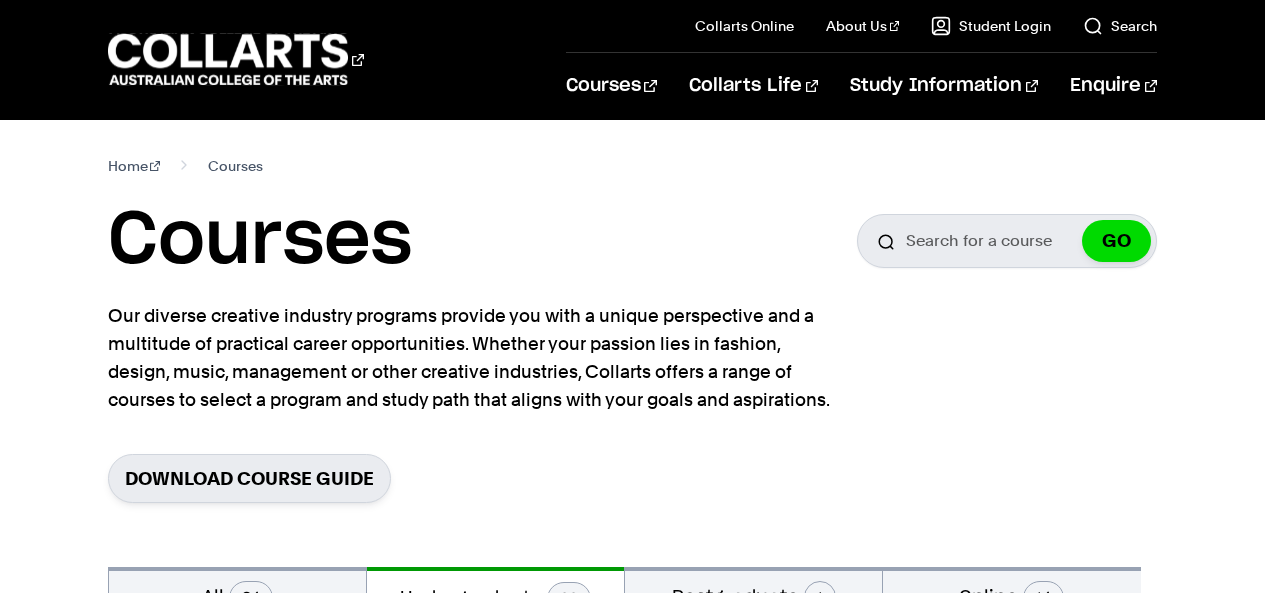 scroll, scrollTop: 400, scrollLeft: 0, axis: vertical 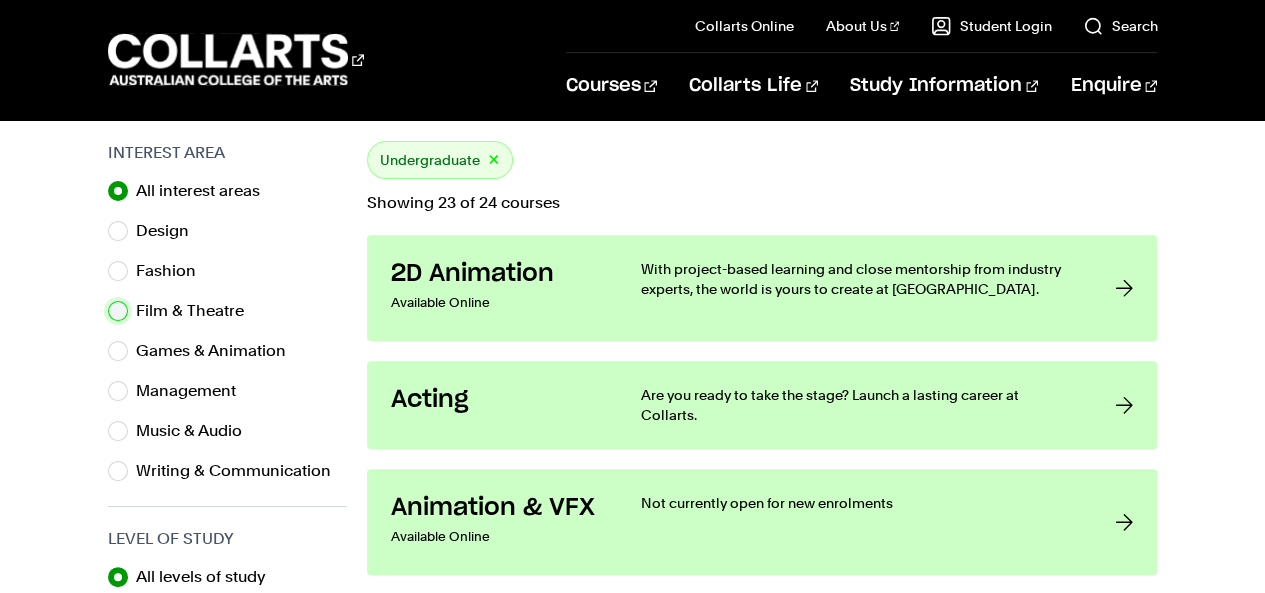 click on "Film & Theatre" at bounding box center [118, 311] 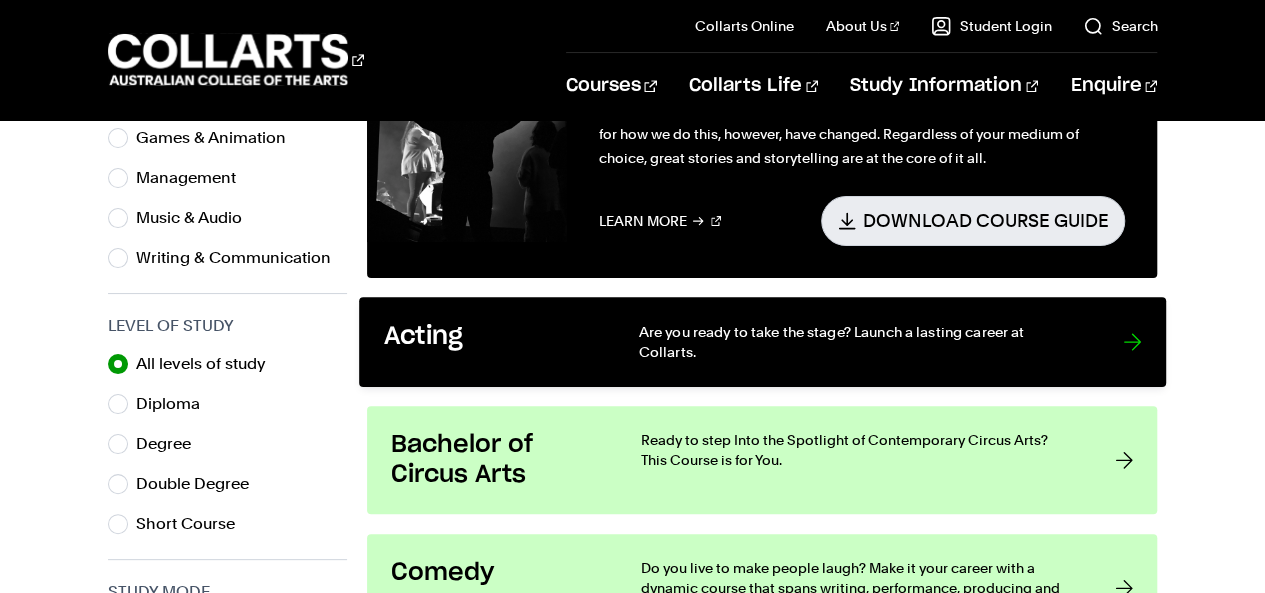 scroll, scrollTop: 834, scrollLeft: 0, axis: vertical 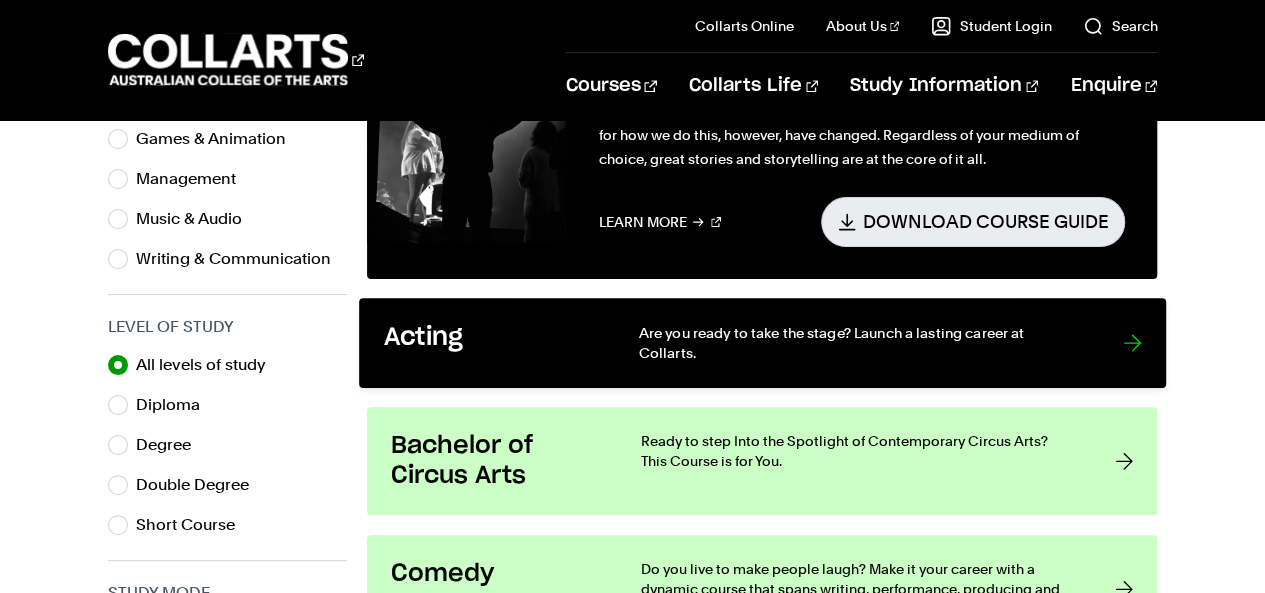 click on "Acting
Are you ready to take the stage? Launch a lasting career at Collarts." at bounding box center [762, 343] 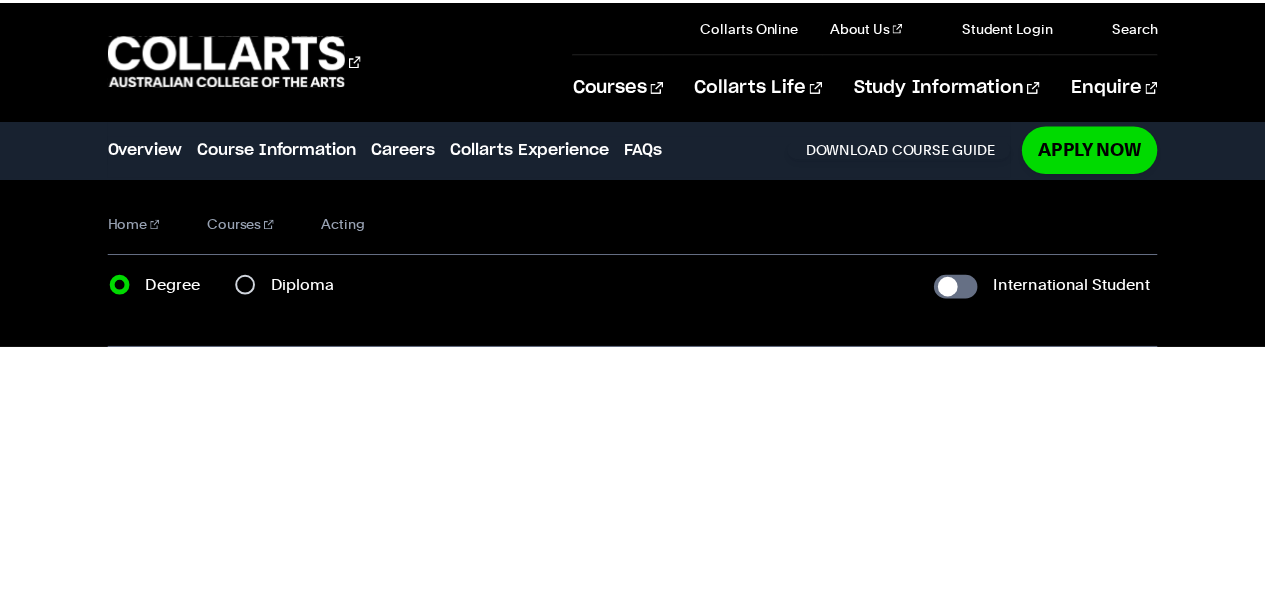 scroll, scrollTop: 0, scrollLeft: 0, axis: both 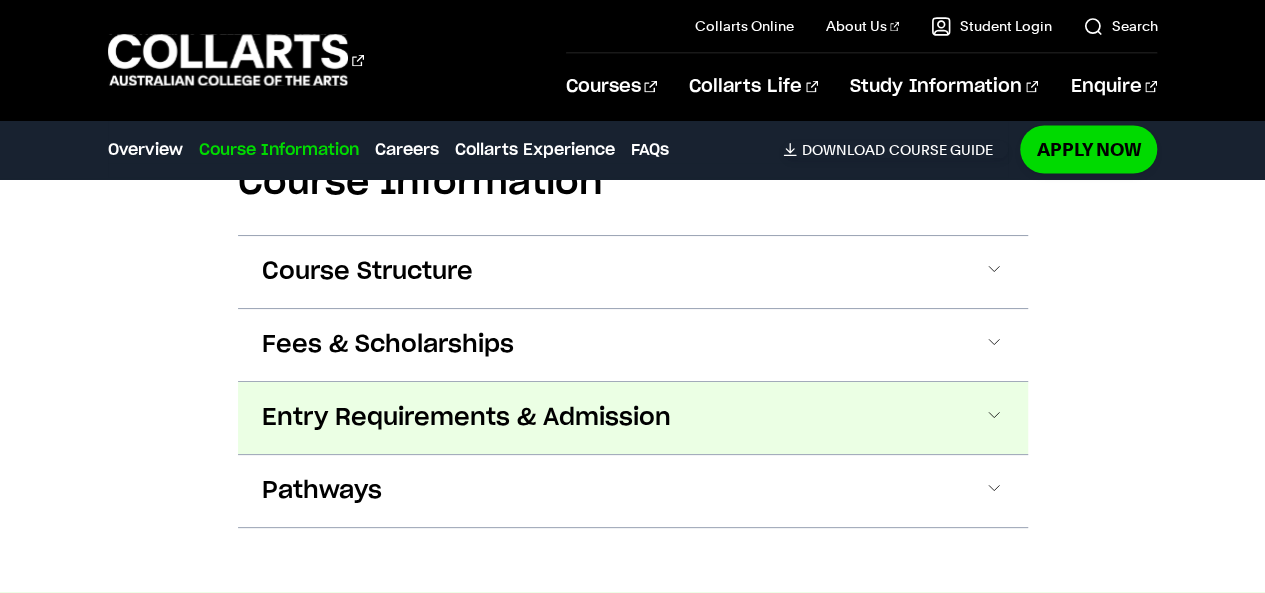click on "Entry Requirements & Admission" at bounding box center [466, 418] 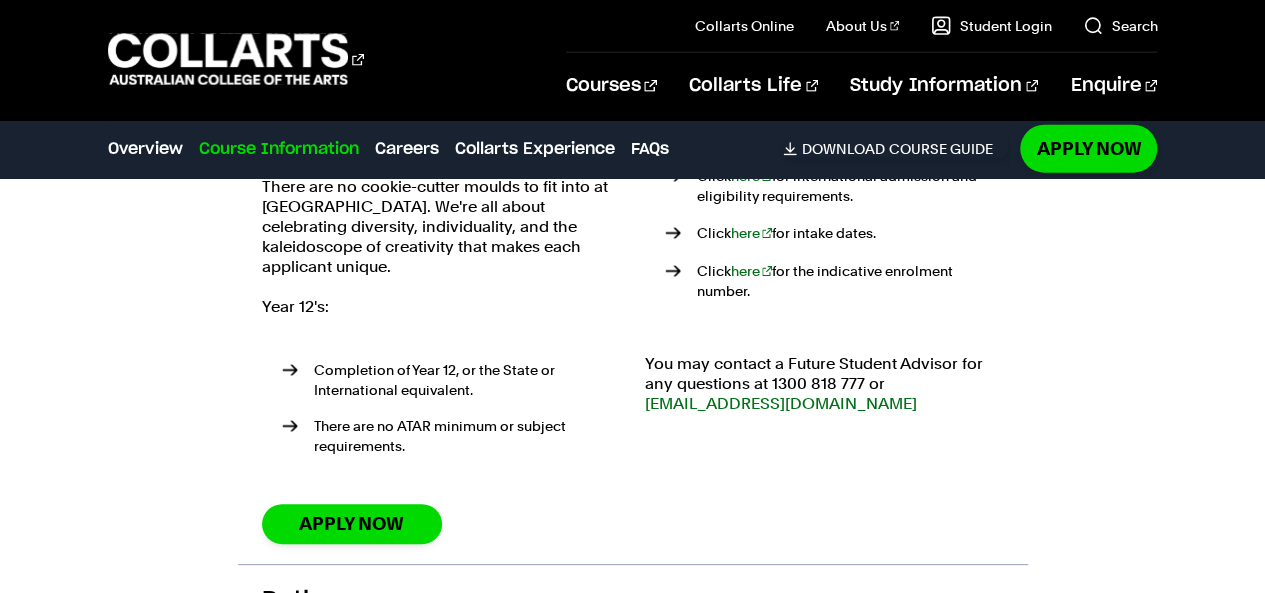 scroll, scrollTop: 2413, scrollLeft: 0, axis: vertical 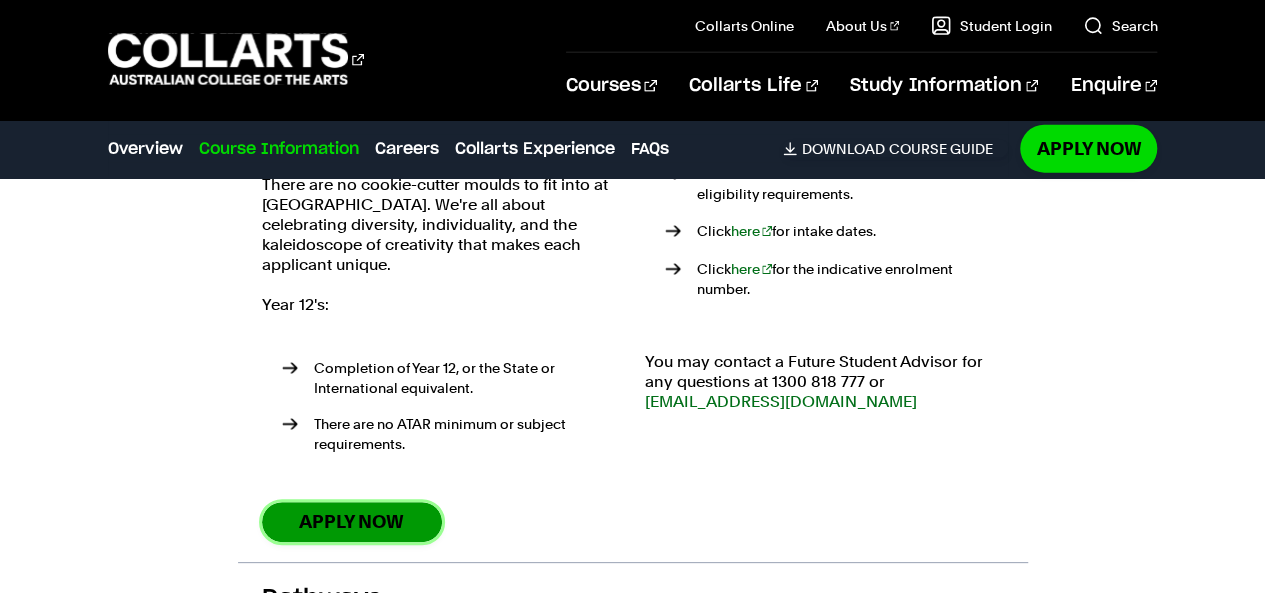 click on "Apply Now" at bounding box center (352, 521) 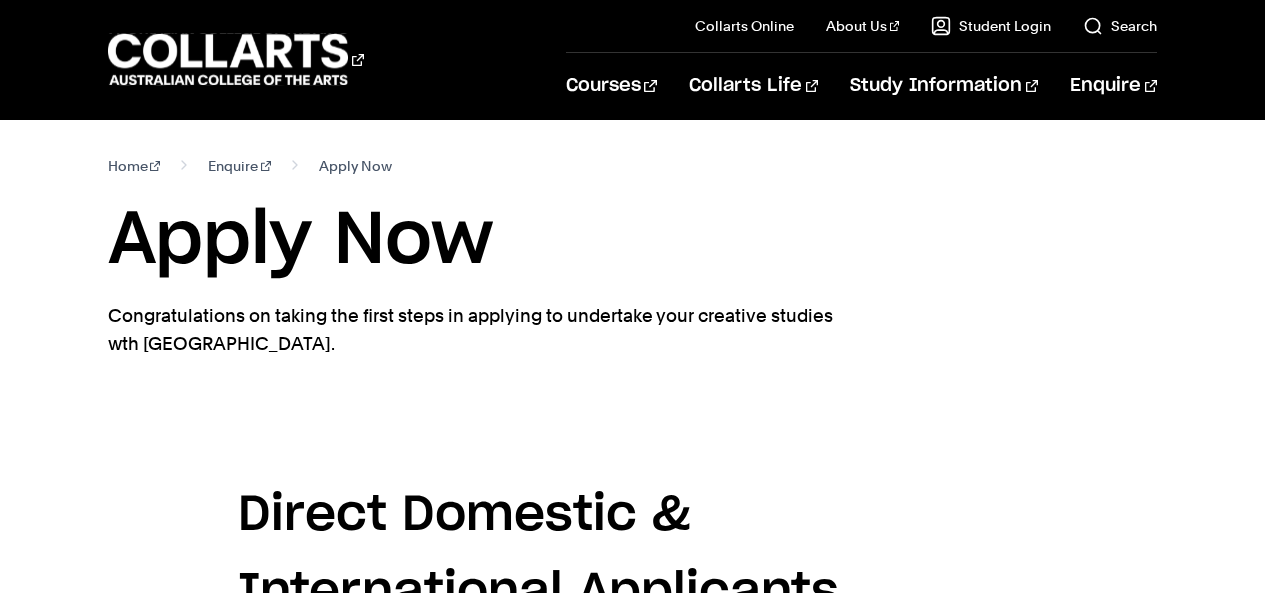 scroll, scrollTop: 221, scrollLeft: 0, axis: vertical 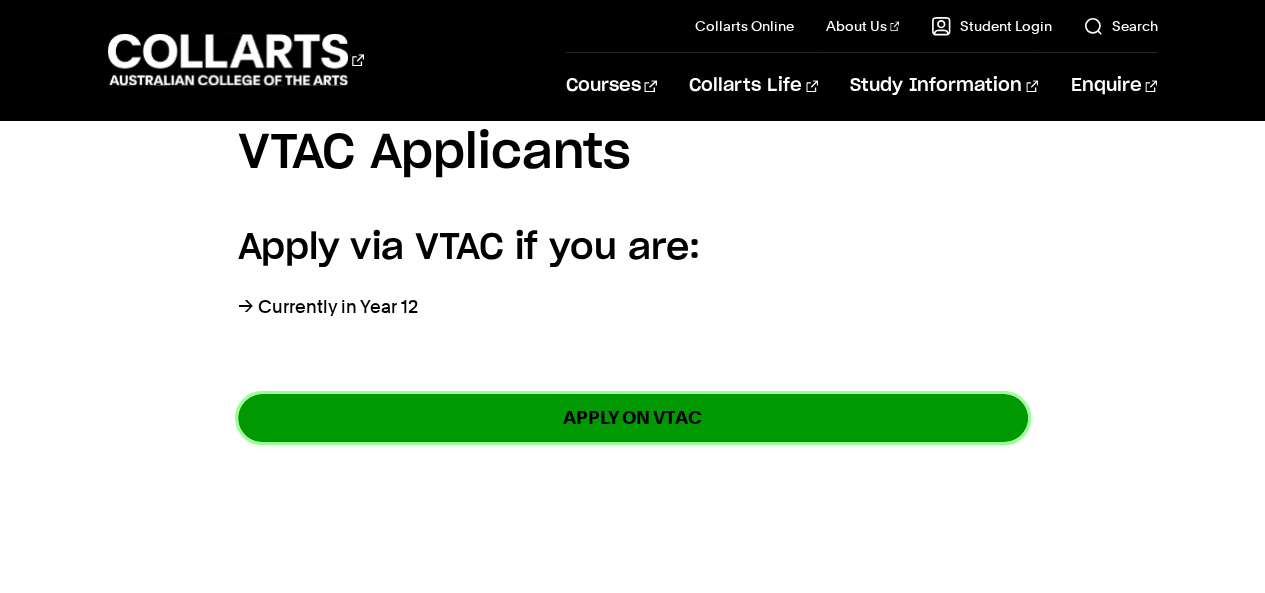 click on "APPLY ON VTAC" at bounding box center (633, 417) 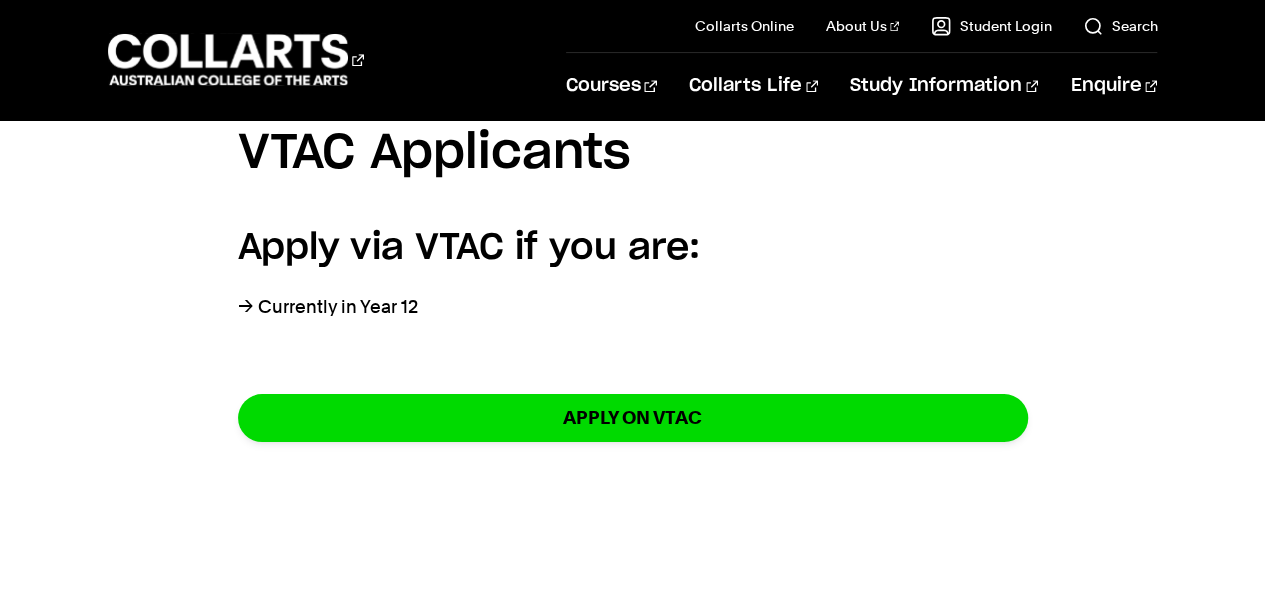 click on "Apply via VTAC if you are:" at bounding box center [633, 248] 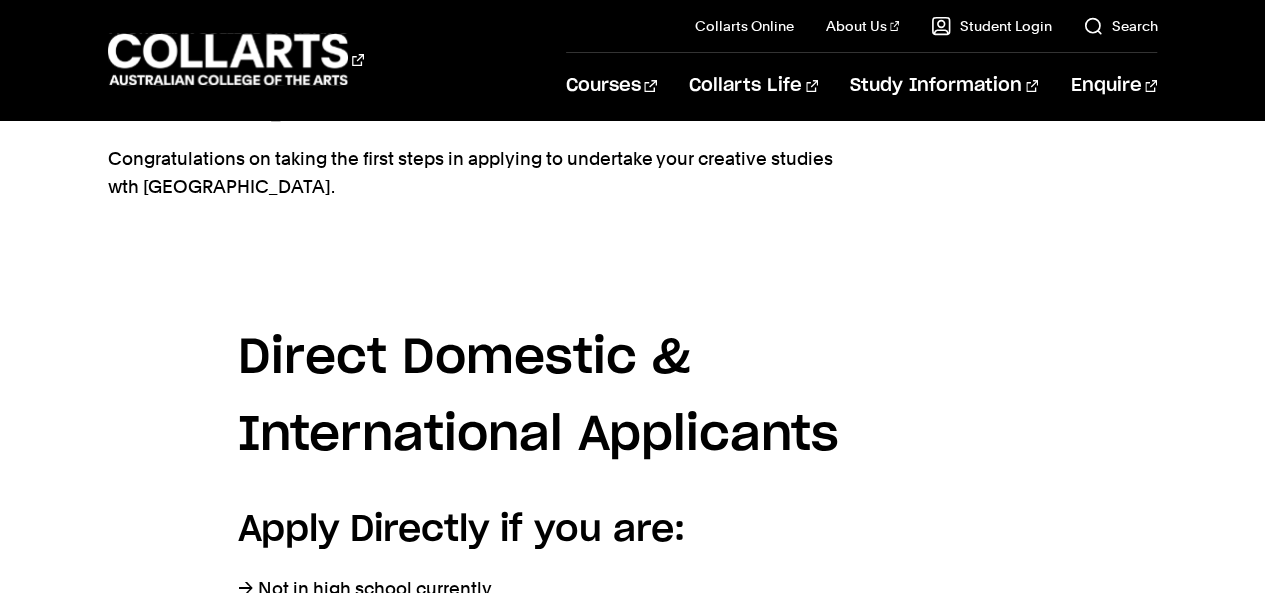 scroll, scrollTop: 0, scrollLeft: 0, axis: both 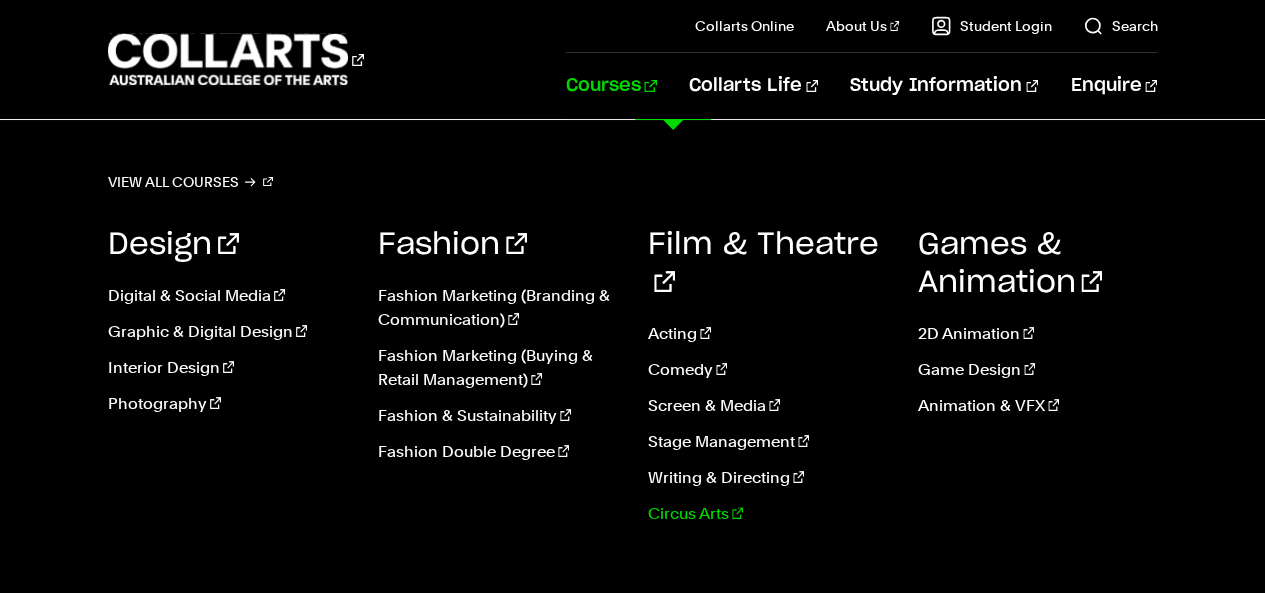 click on "Circus Arts" at bounding box center (768, 514) 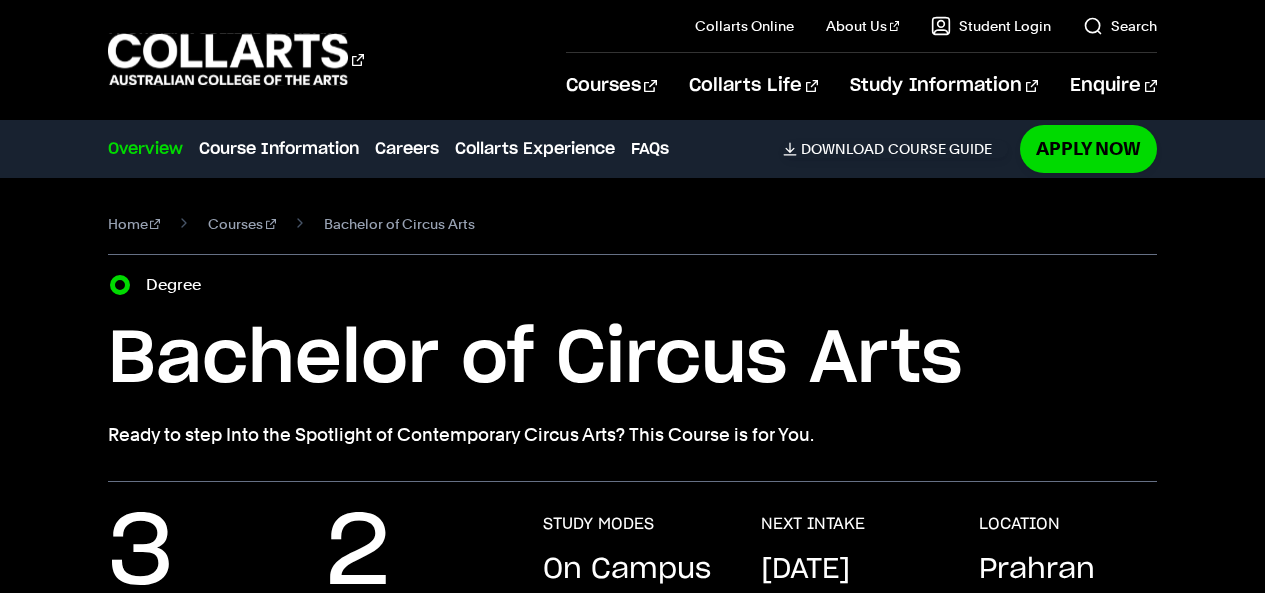 scroll, scrollTop: 0, scrollLeft: 0, axis: both 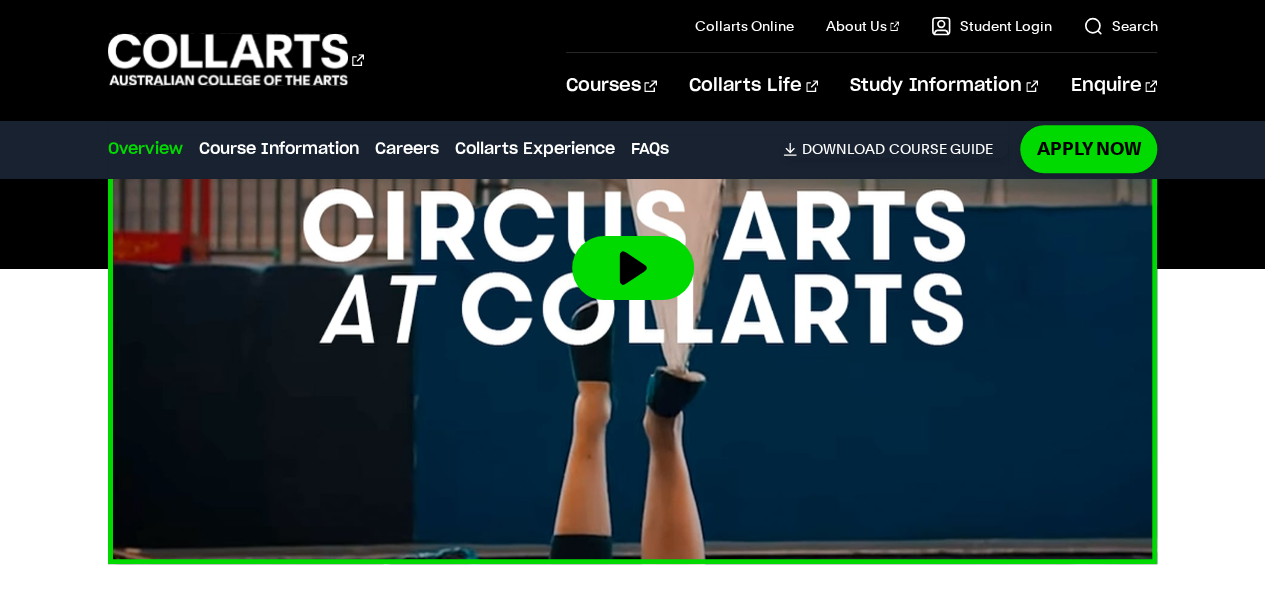 click at bounding box center [633, 268] 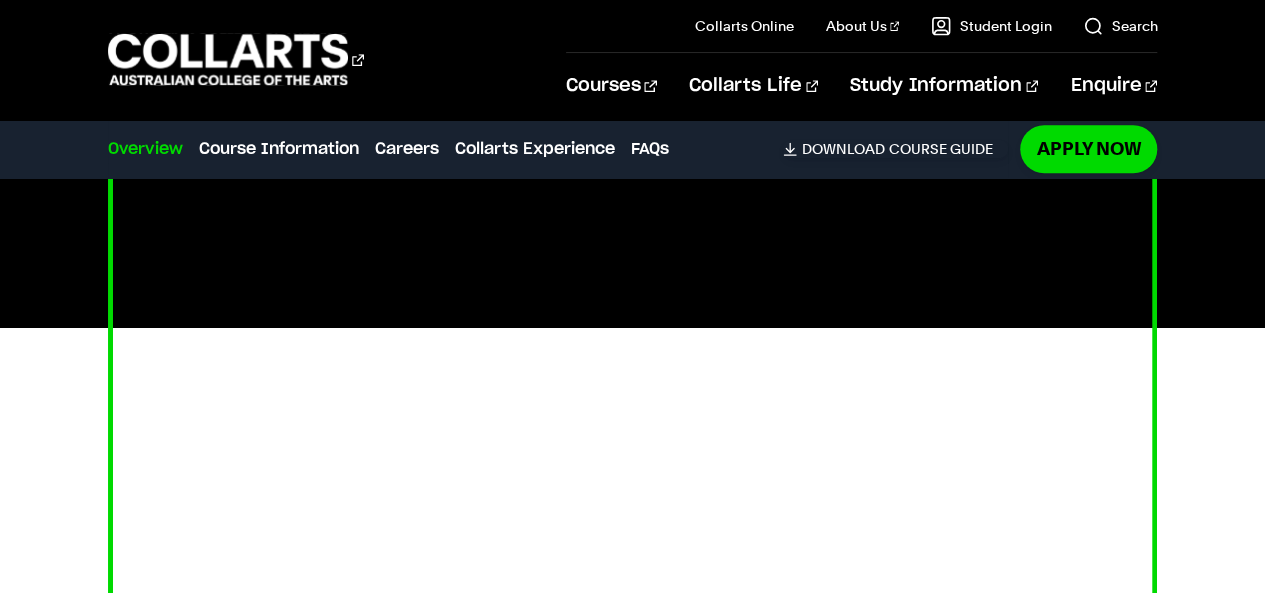 scroll, scrollTop: 684, scrollLeft: 0, axis: vertical 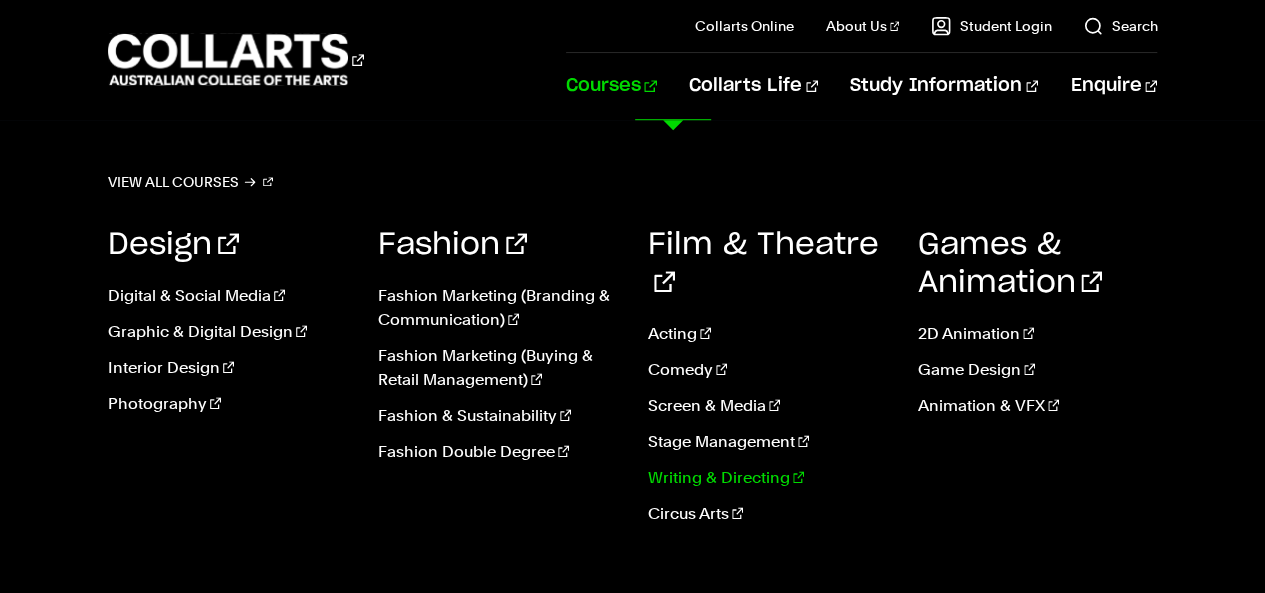 click on "Writing & Directing" at bounding box center (768, 478) 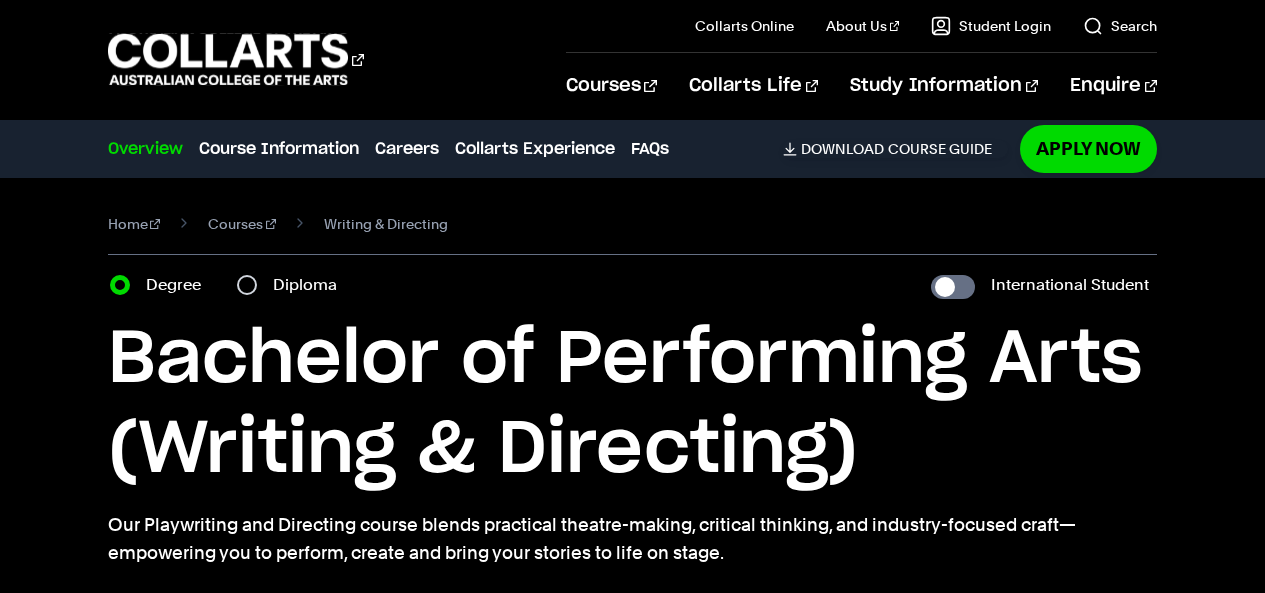 scroll, scrollTop: 0, scrollLeft: 0, axis: both 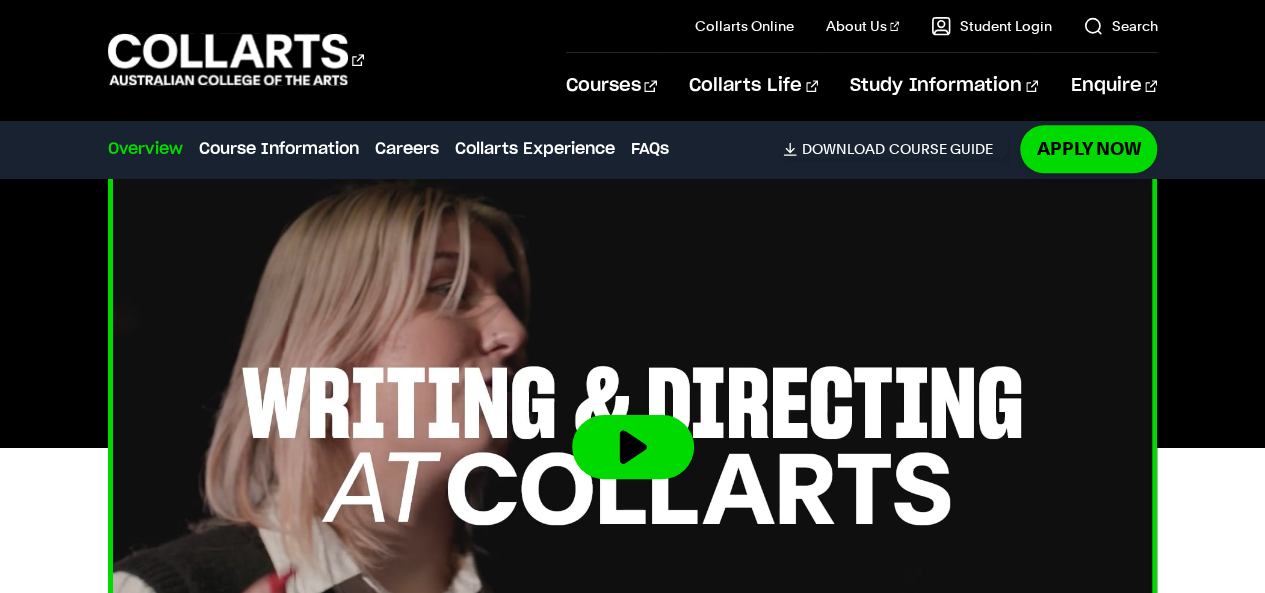 click at bounding box center (633, 447) 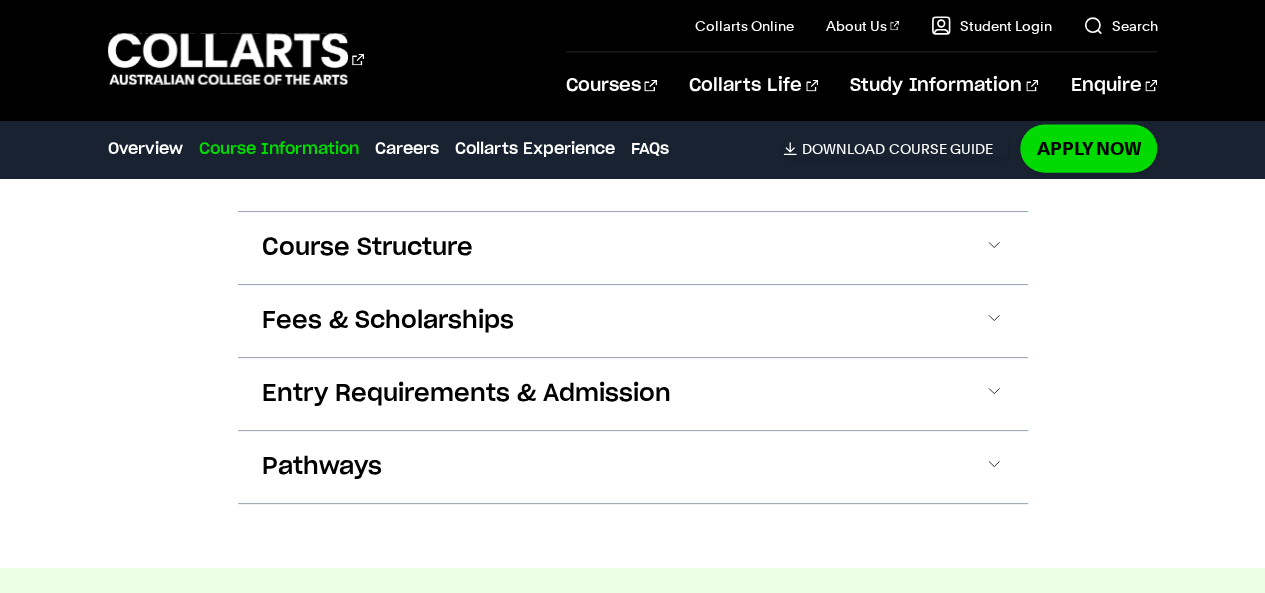 scroll, scrollTop: 2211, scrollLeft: 0, axis: vertical 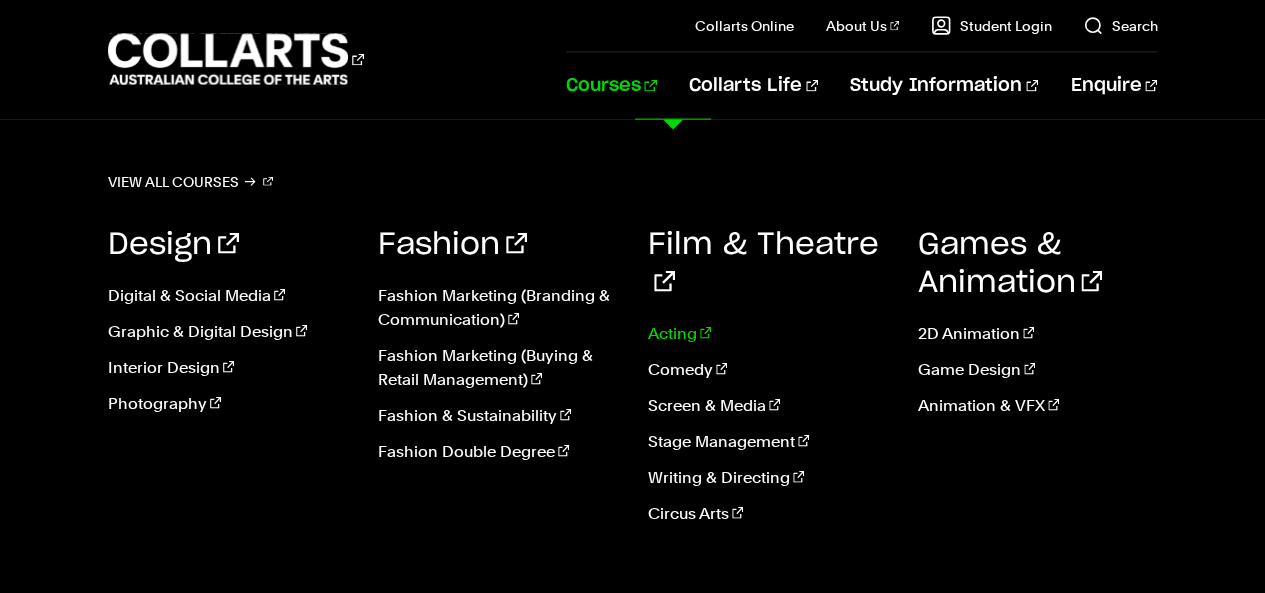 click on "Acting" at bounding box center (768, 334) 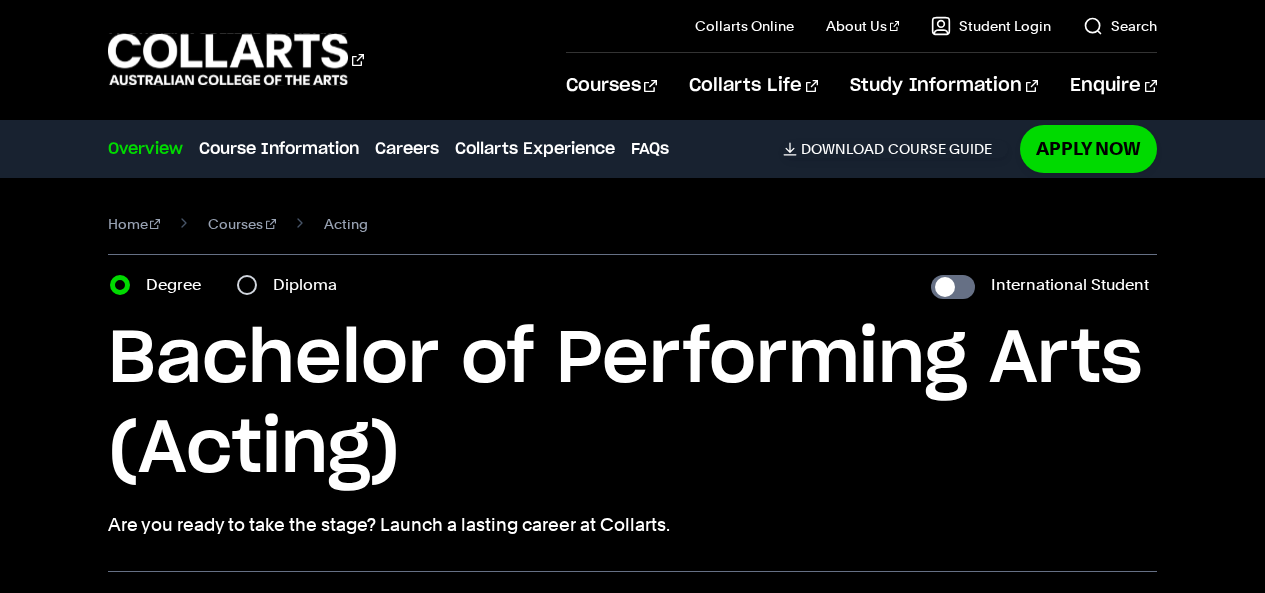 scroll, scrollTop: 0, scrollLeft: 0, axis: both 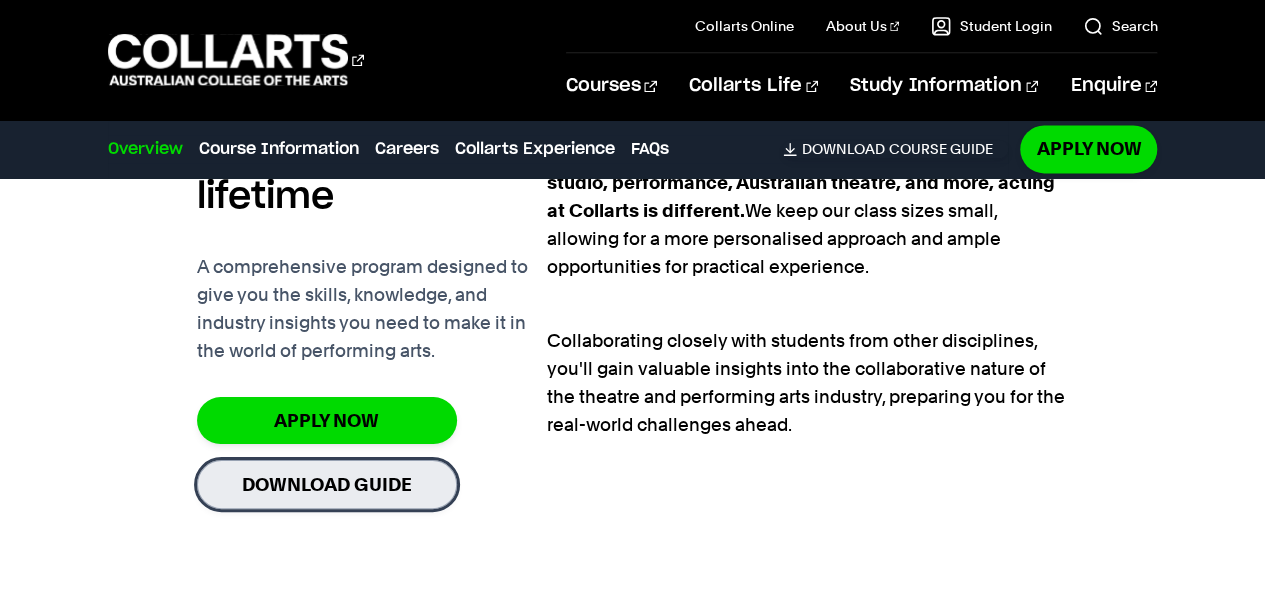 click on "Download Guide" at bounding box center (327, 484) 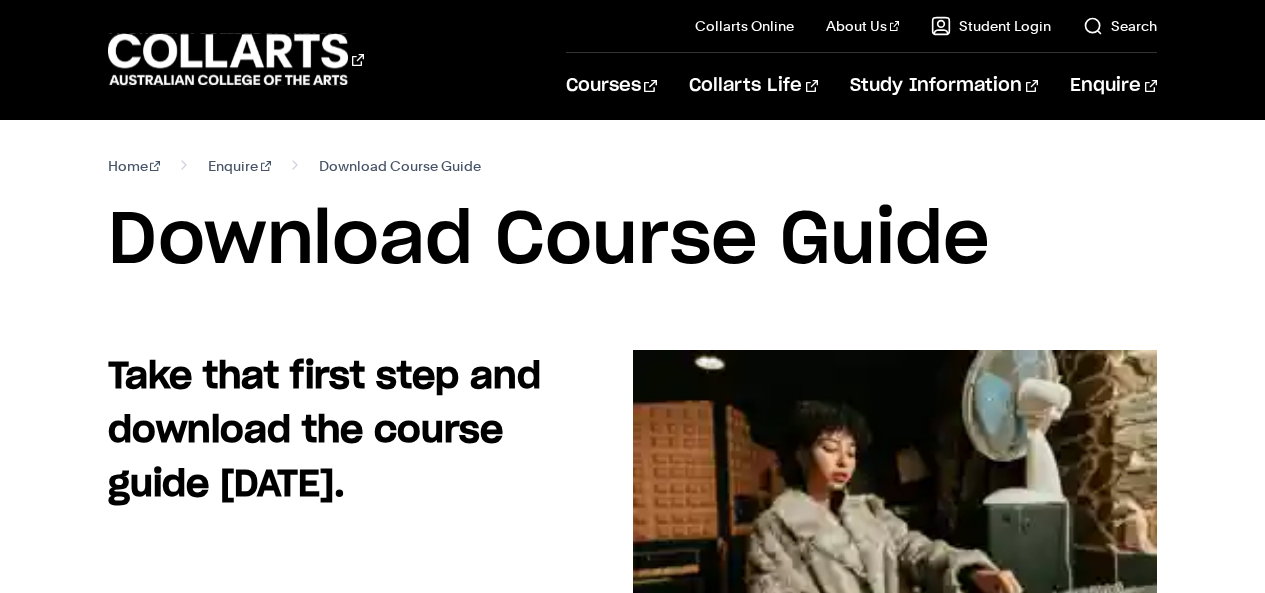 scroll, scrollTop: 39, scrollLeft: 0, axis: vertical 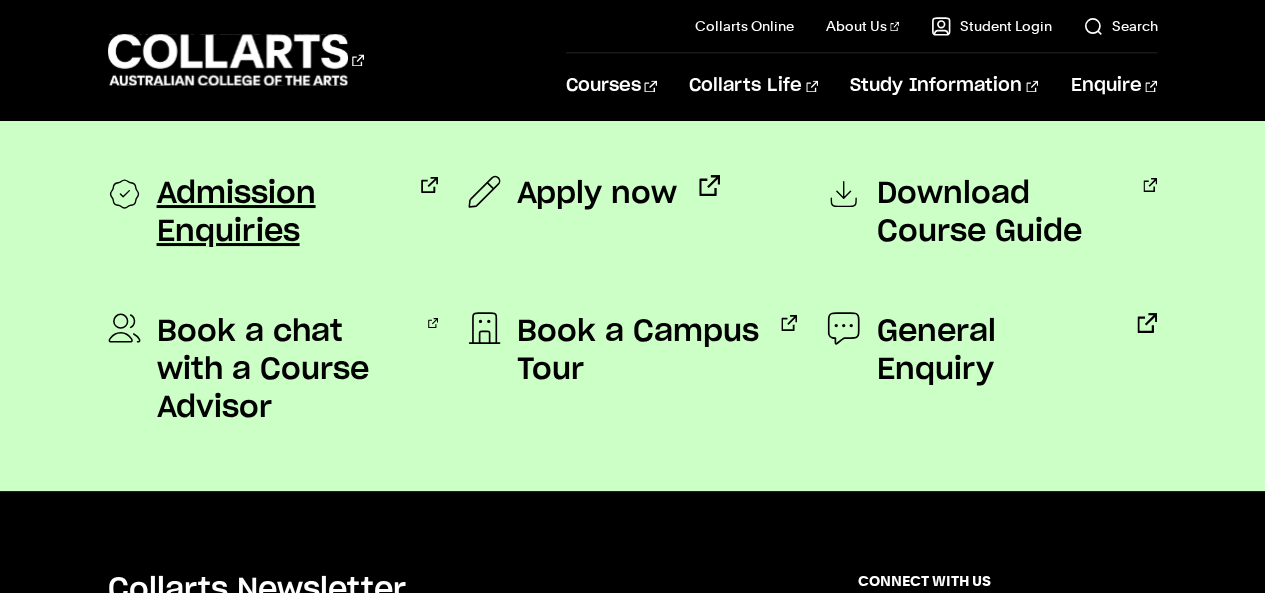 click on "Admission Enquiries" at bounding box center [278, 213] 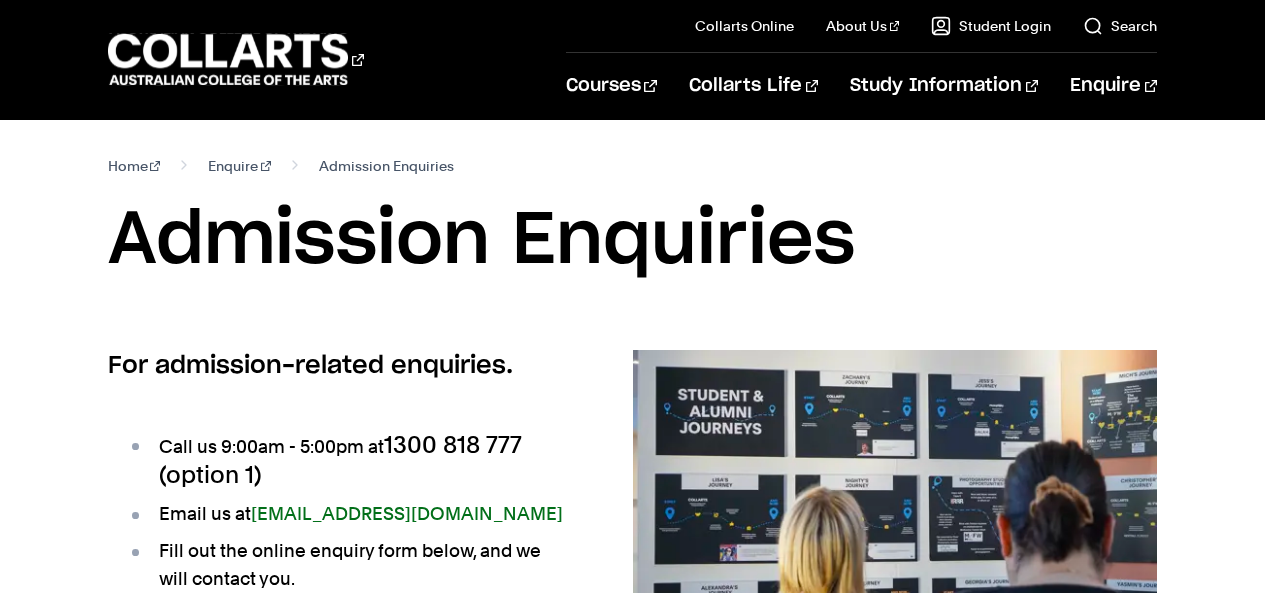 scroll, scrollTop: 0, scrollLeft: 0, axis: both 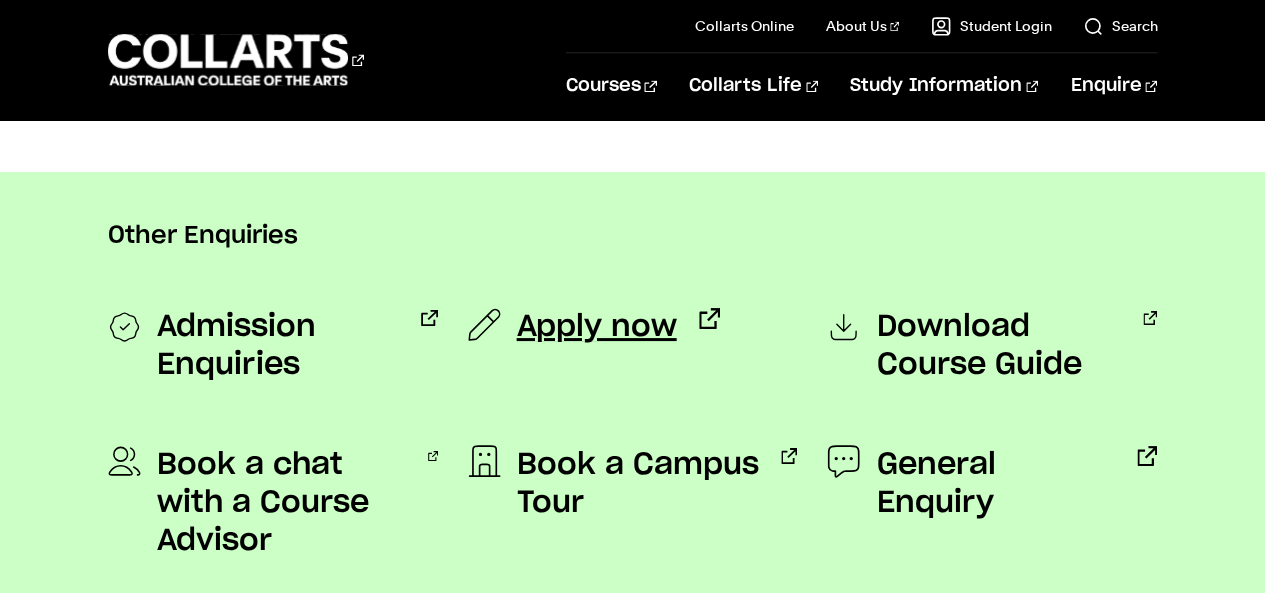 click on "Apply now" at bounding box center [597, 327] 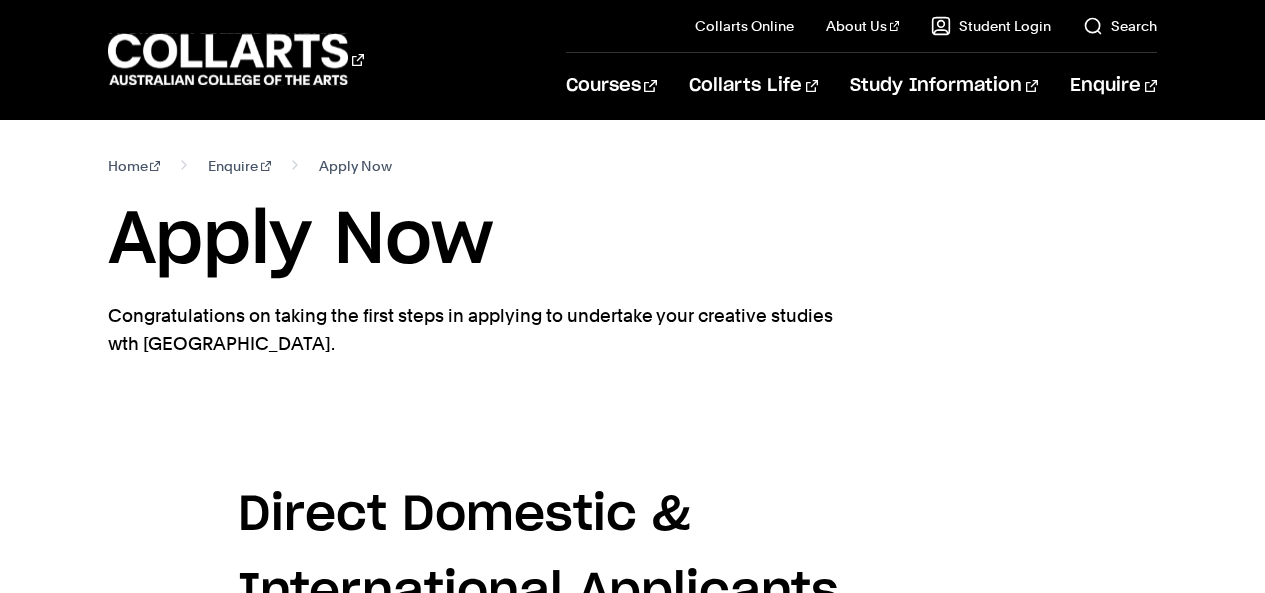 scroll, scrollTop: 184, scrollLeft: 0, axis: vertical 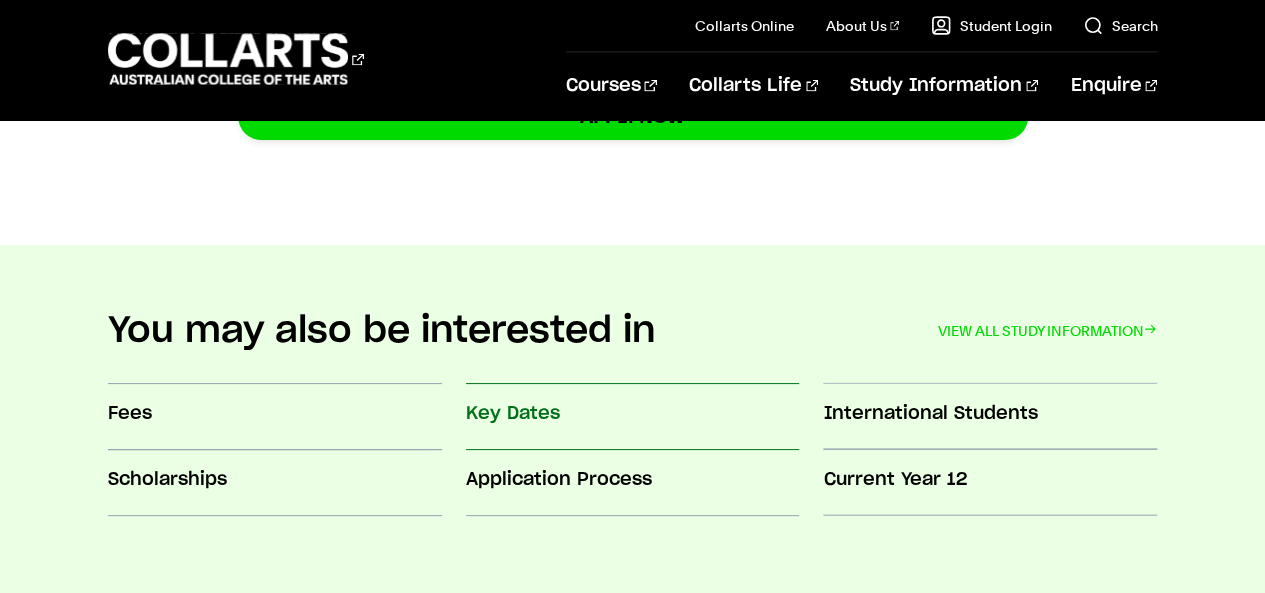 click on "Key Dates" at bounding box center [633, 414] 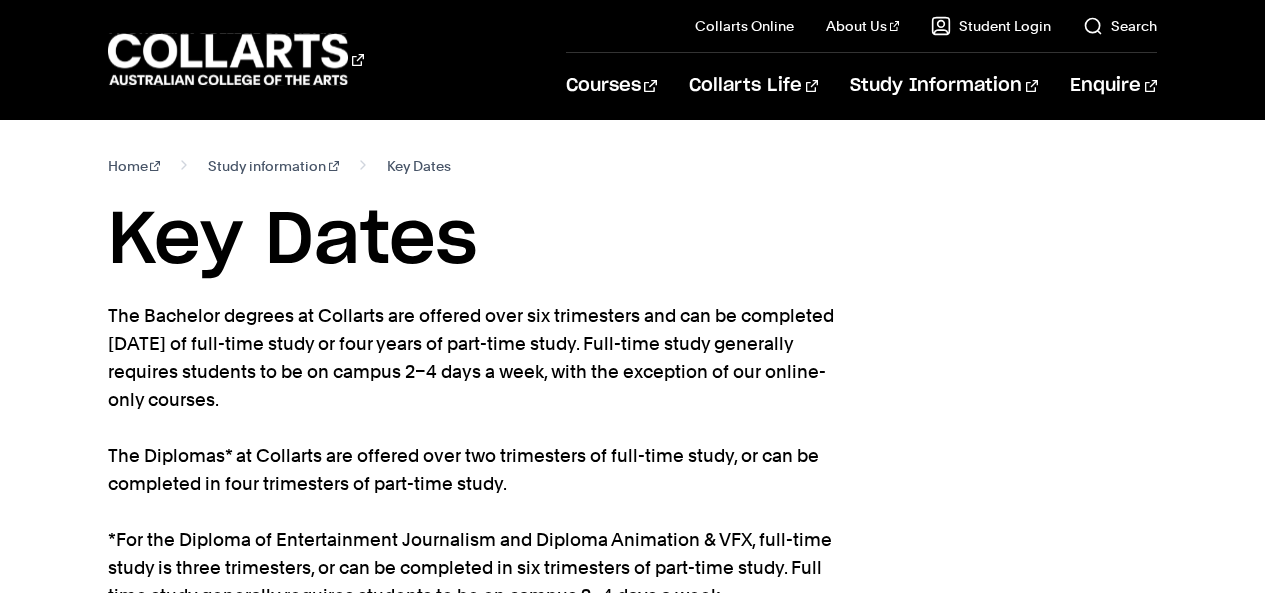 scroll, scrollTop: 0, scrollLeft: 0, axis: both 